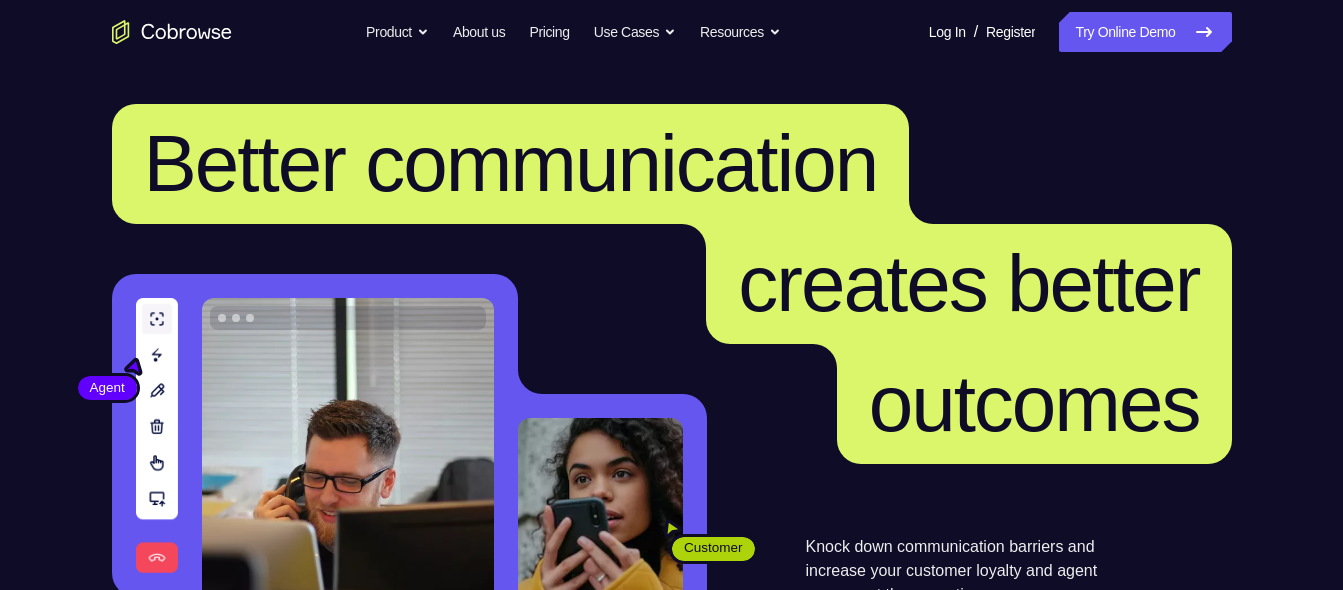 scroll, scrollTop: 0, scrollLeft: 0, axis: both 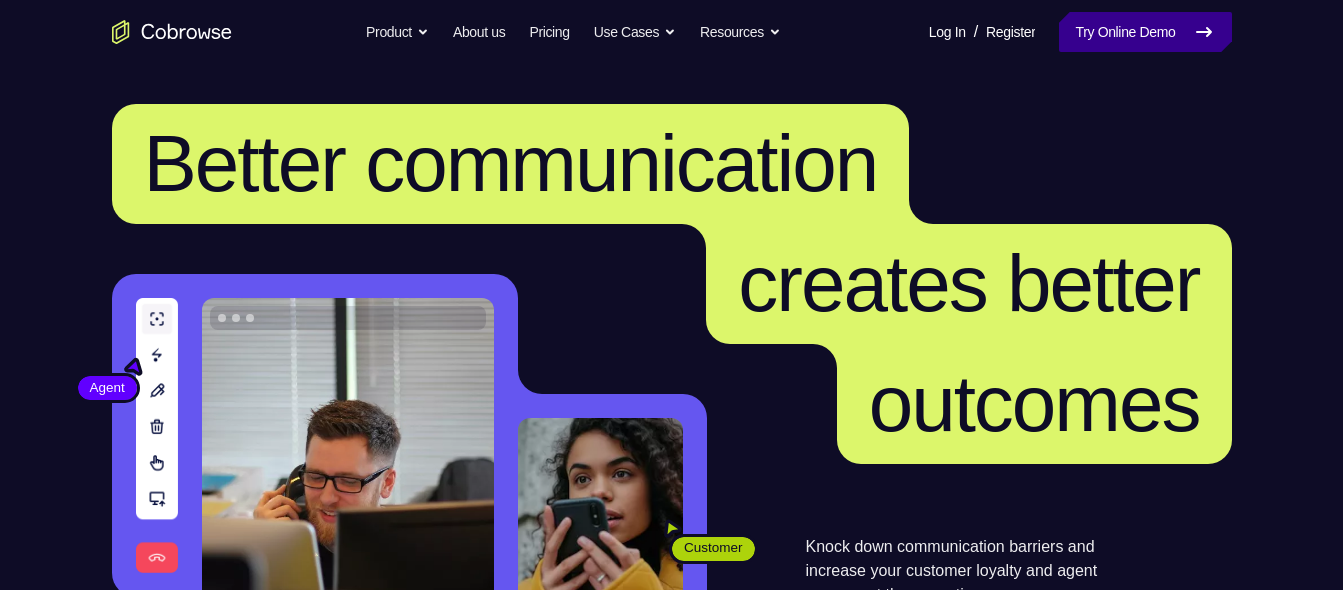 click on "Try Online Demo" at bounding box center (1145, 32) 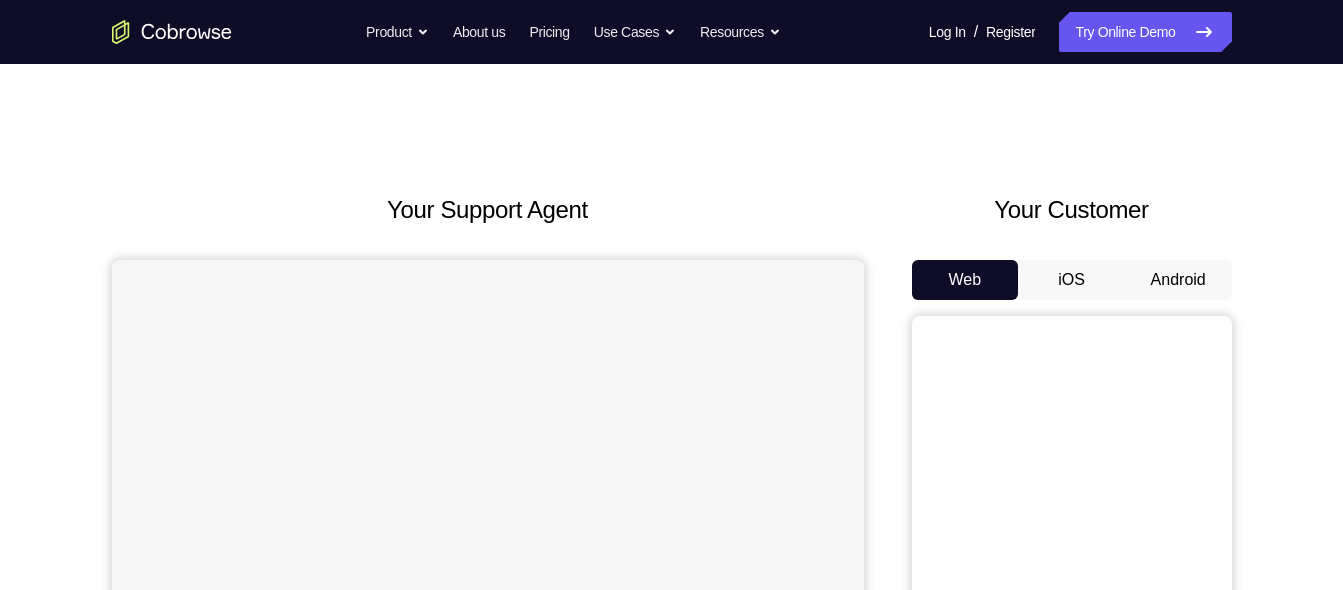 scroll, scrollTop: 0, scrollLeft: 0, axis: both 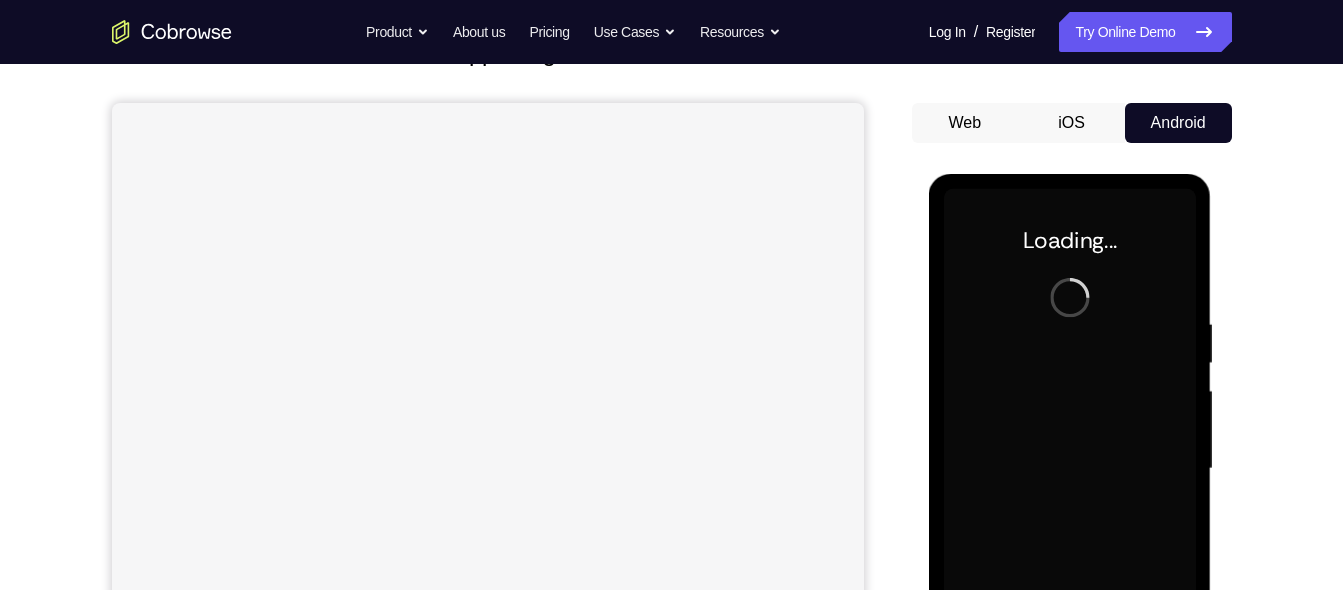 click on "Your Support Agent             Your Customer       Web   iOS   Android" at bounding box center [672, 404] 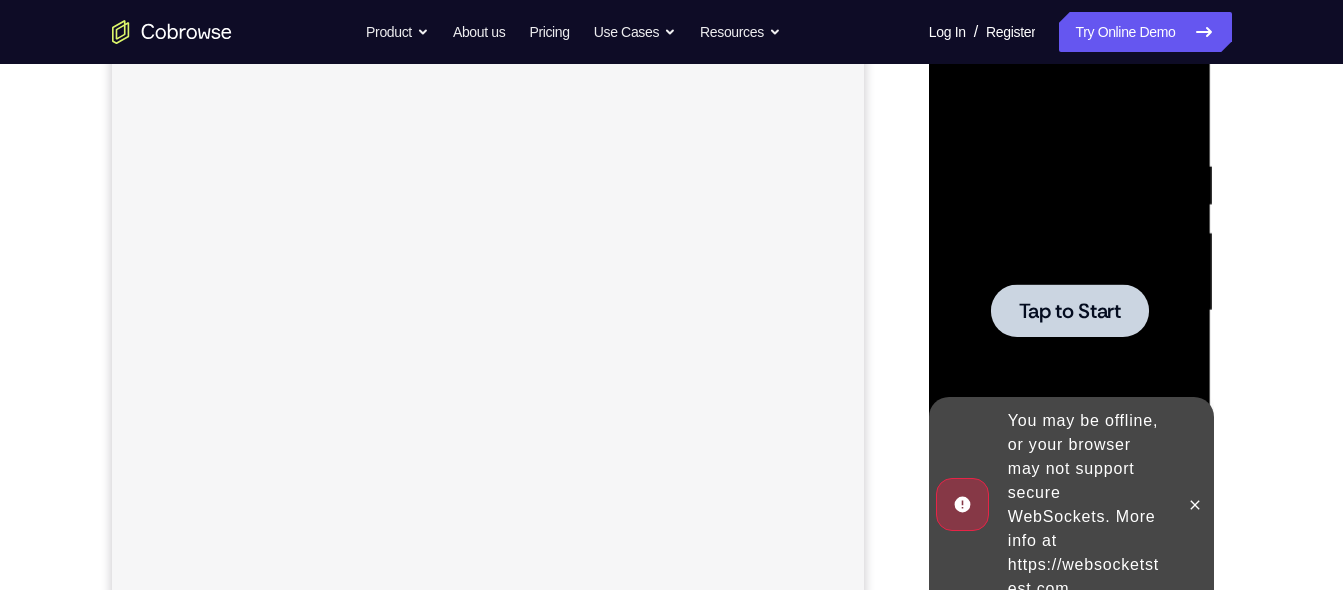 scroll, scrollTop: 313, scrollLeft: 0, axis: vertical 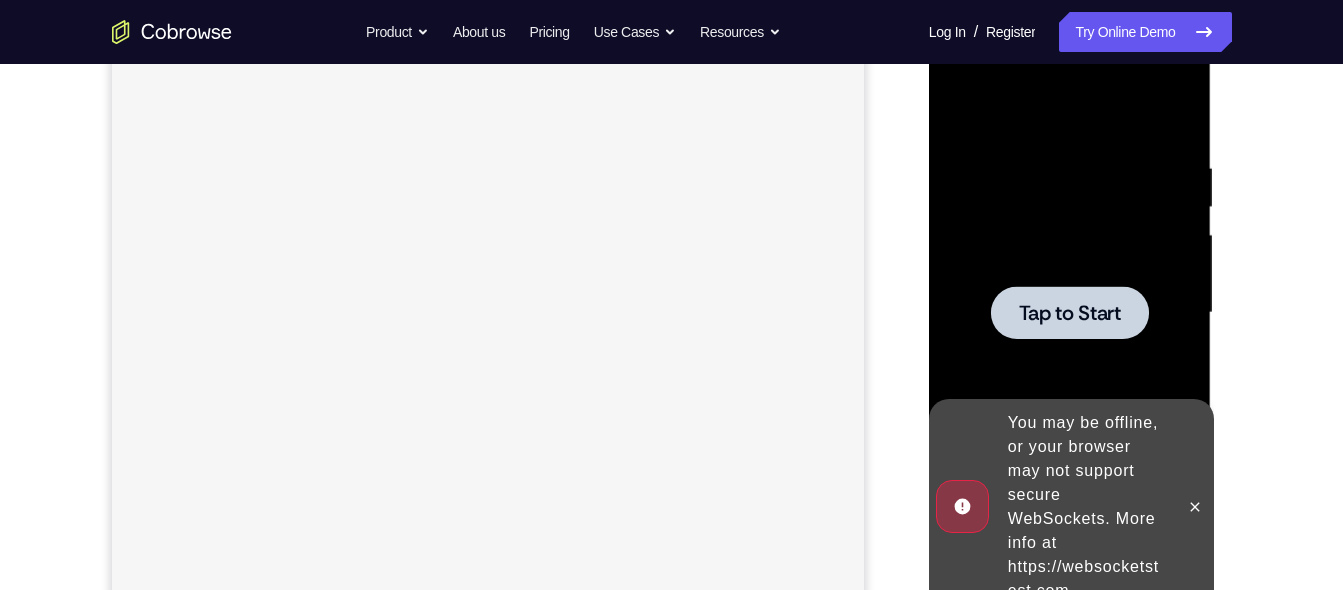 click at bounding box center [1070, 313] 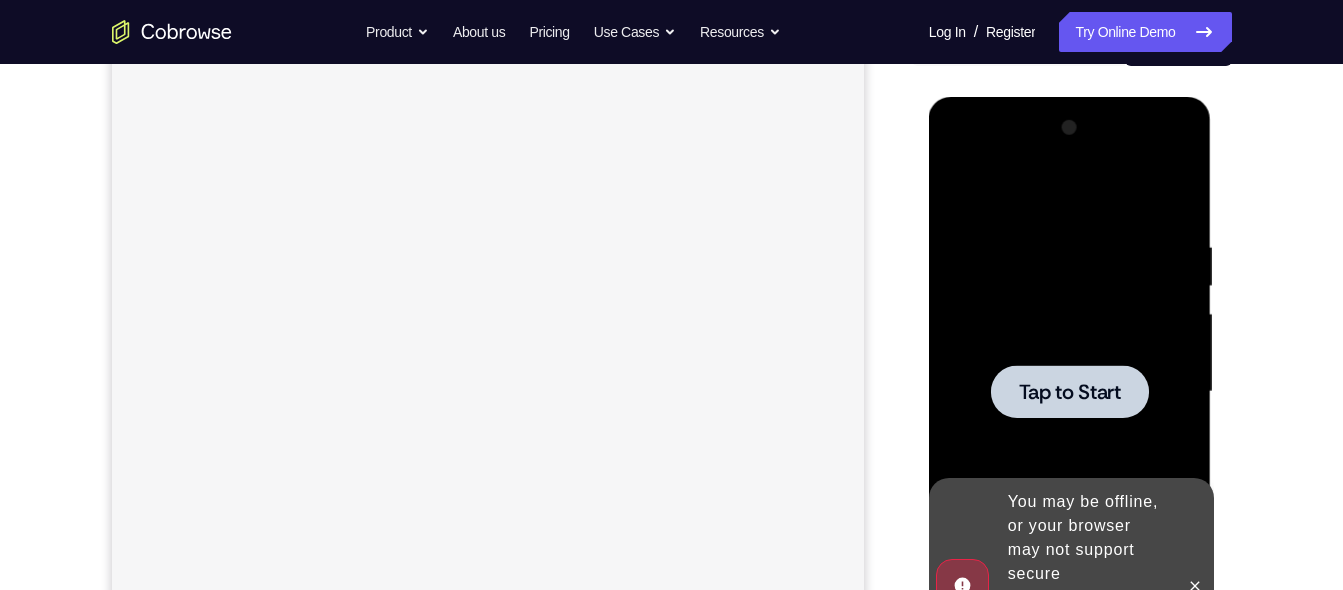 scroll, scrollTop: 233, scrollLeft: 0, axis: vertical 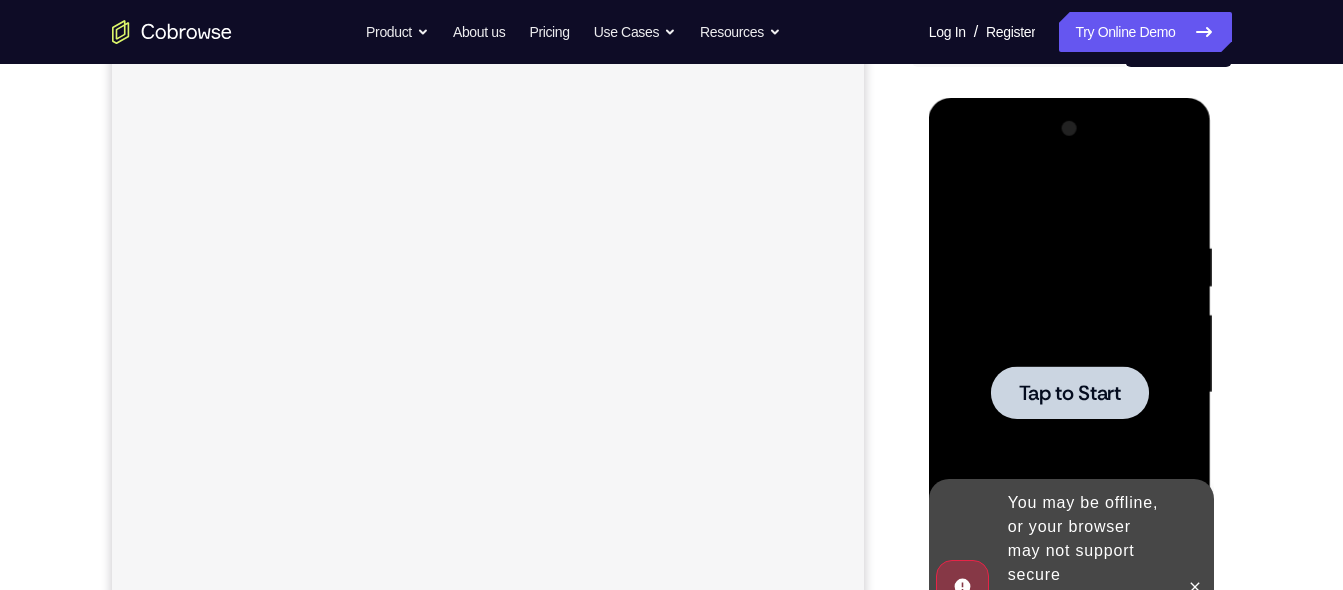 click at bounding box center [1070, 393] 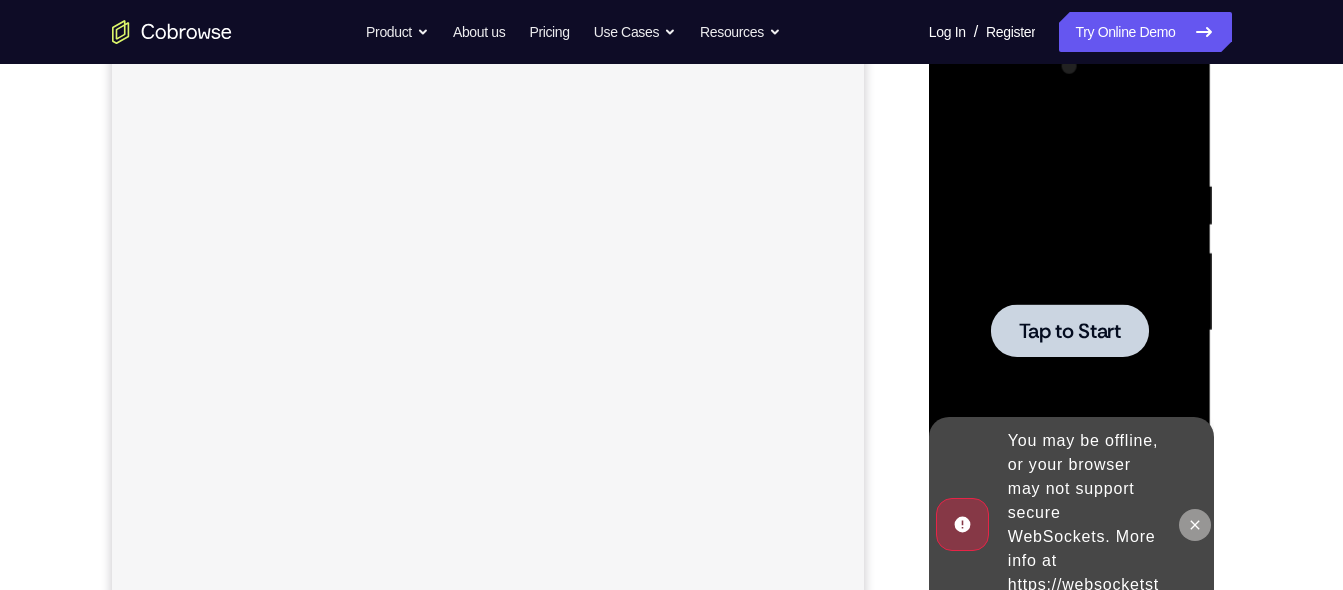 click 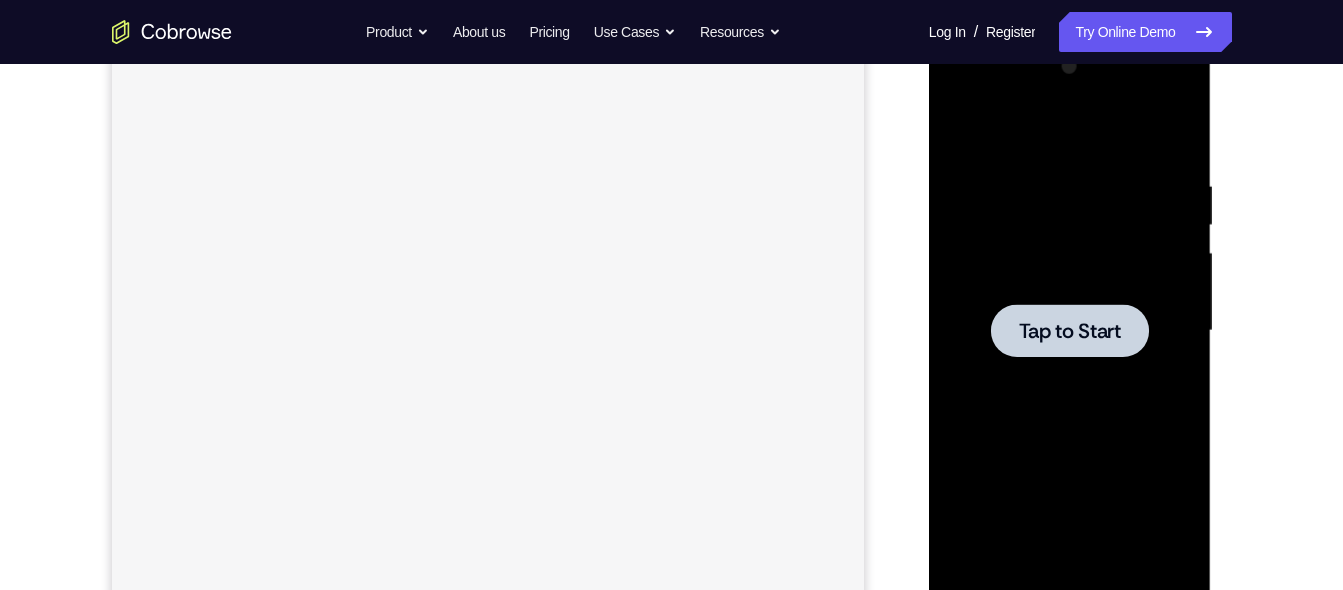 click at bounding box center [1070, 331] 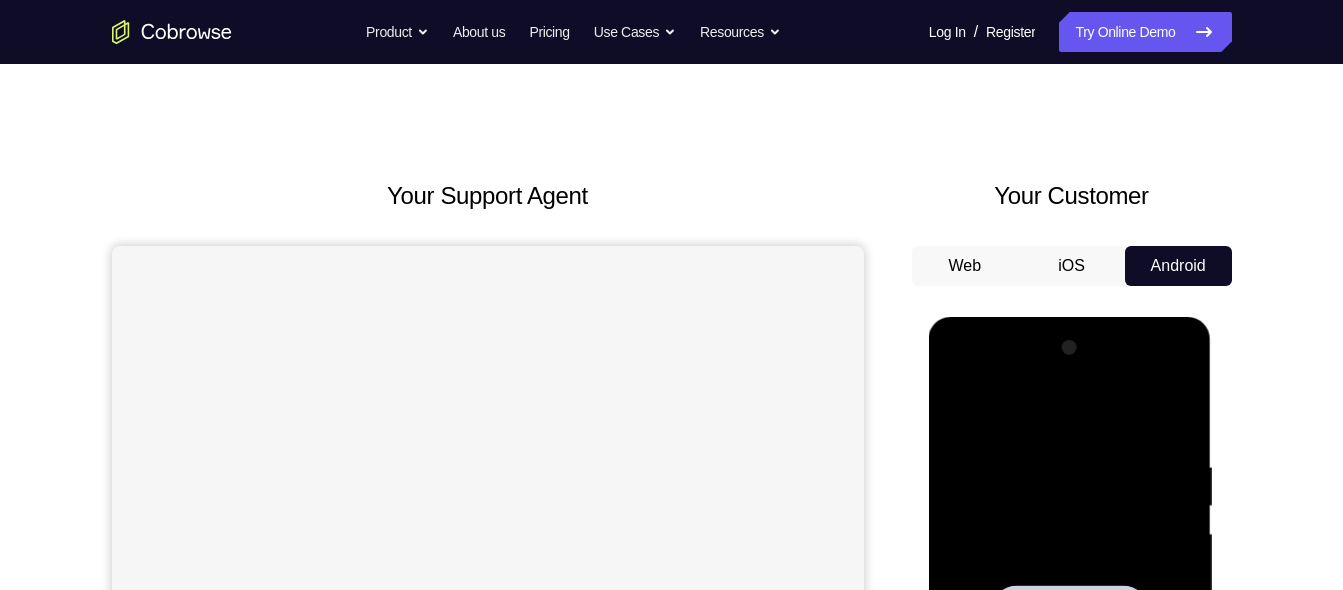 scroll, scrollTop: 0, scrollLeft: 0, axis: both 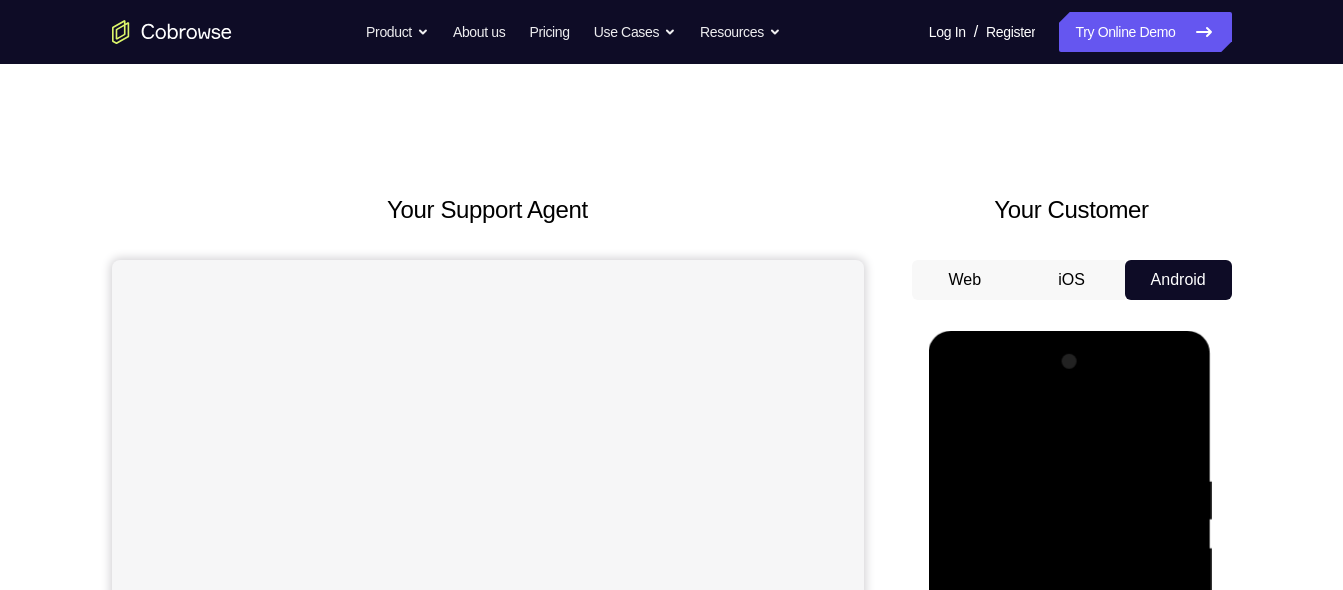 click on "iOS" at bounding box center [1071, 280] 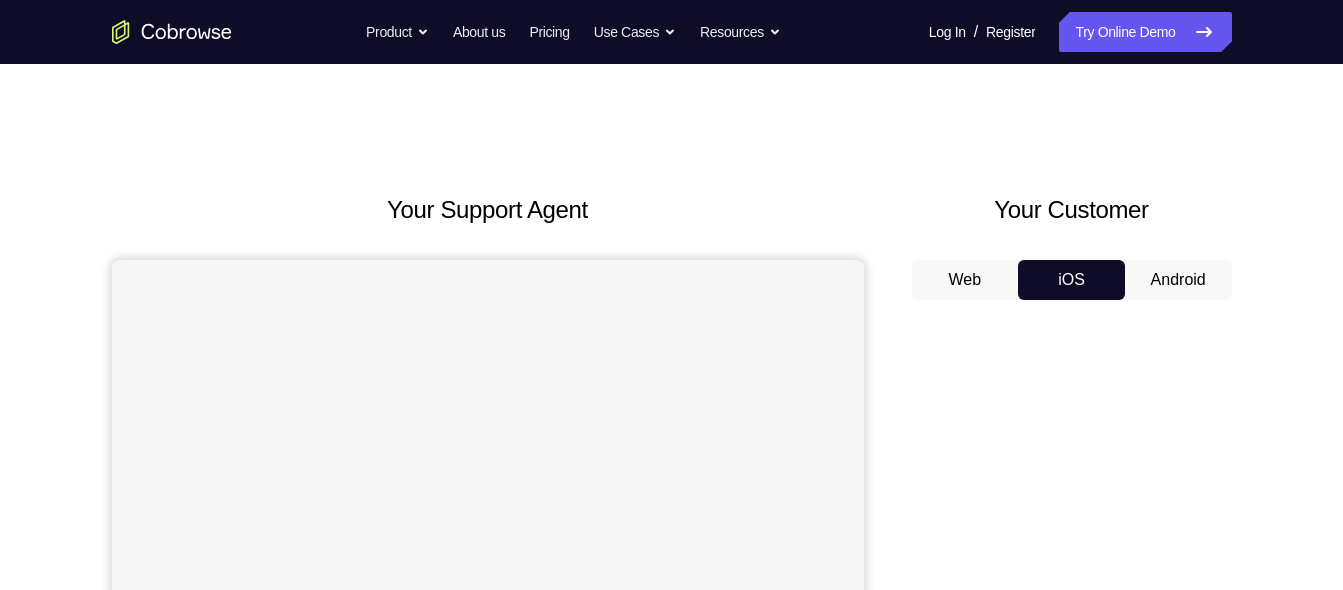 click on "Android" at bounding box center (1178, 280) 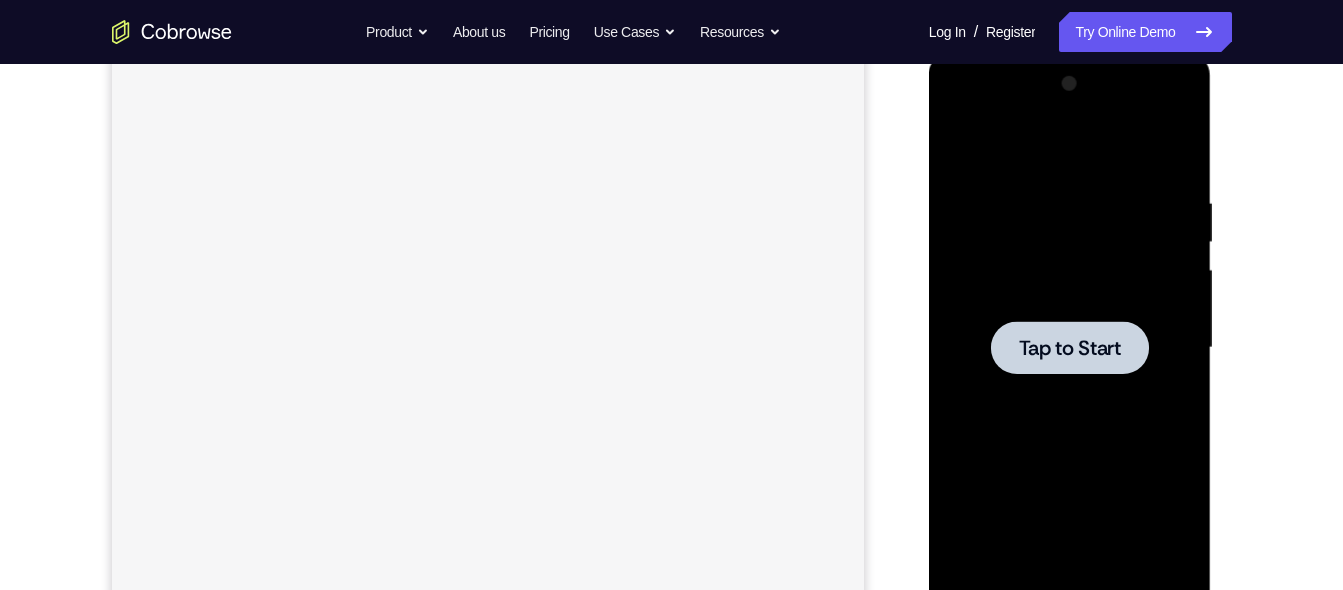 scroll, scrollTop: 277, scrollLeft: 0, axis: vertical 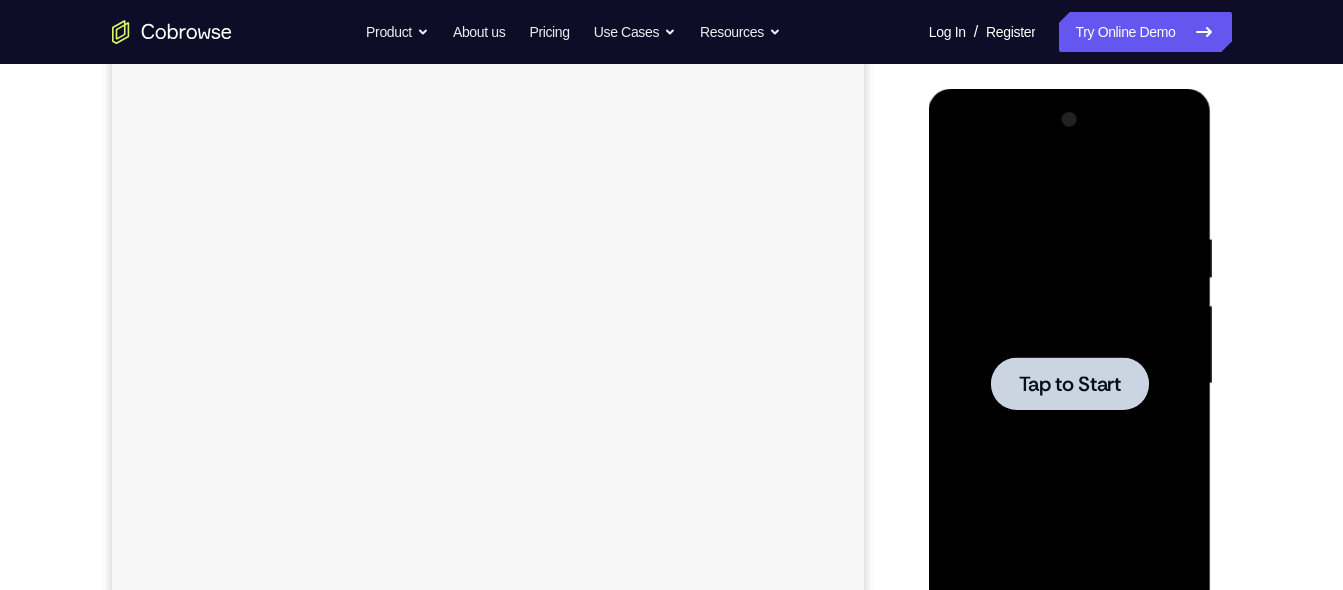 click at bounding box center [1070, 384] 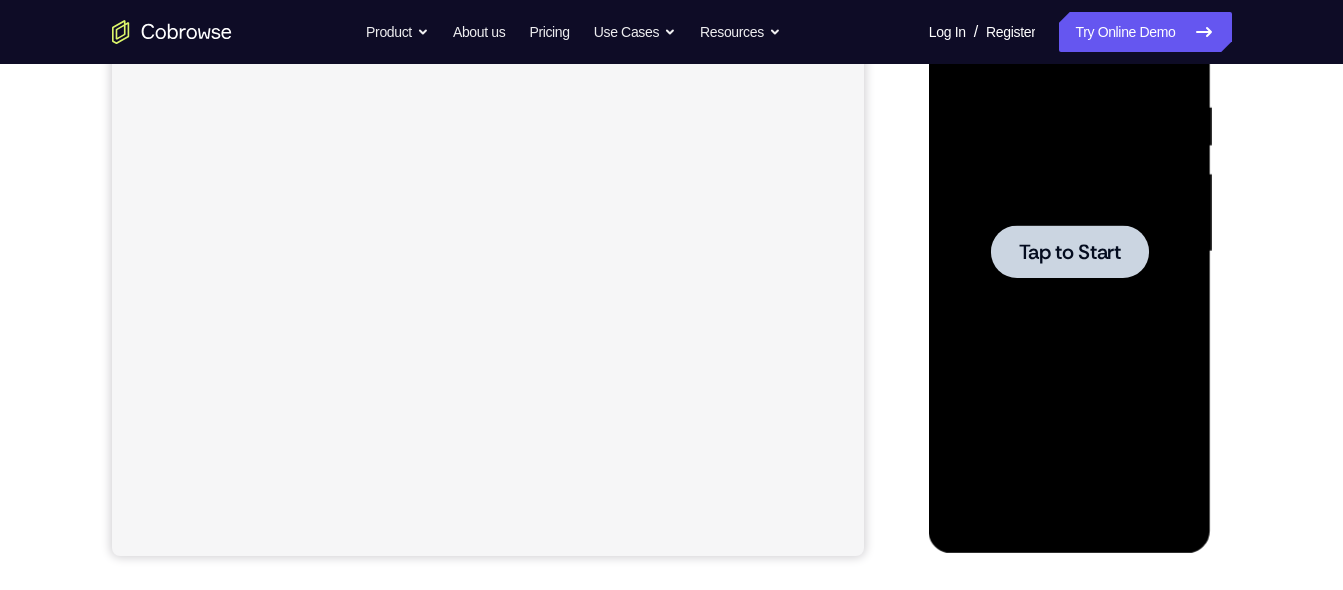 click at bounding box center (1070, 251) 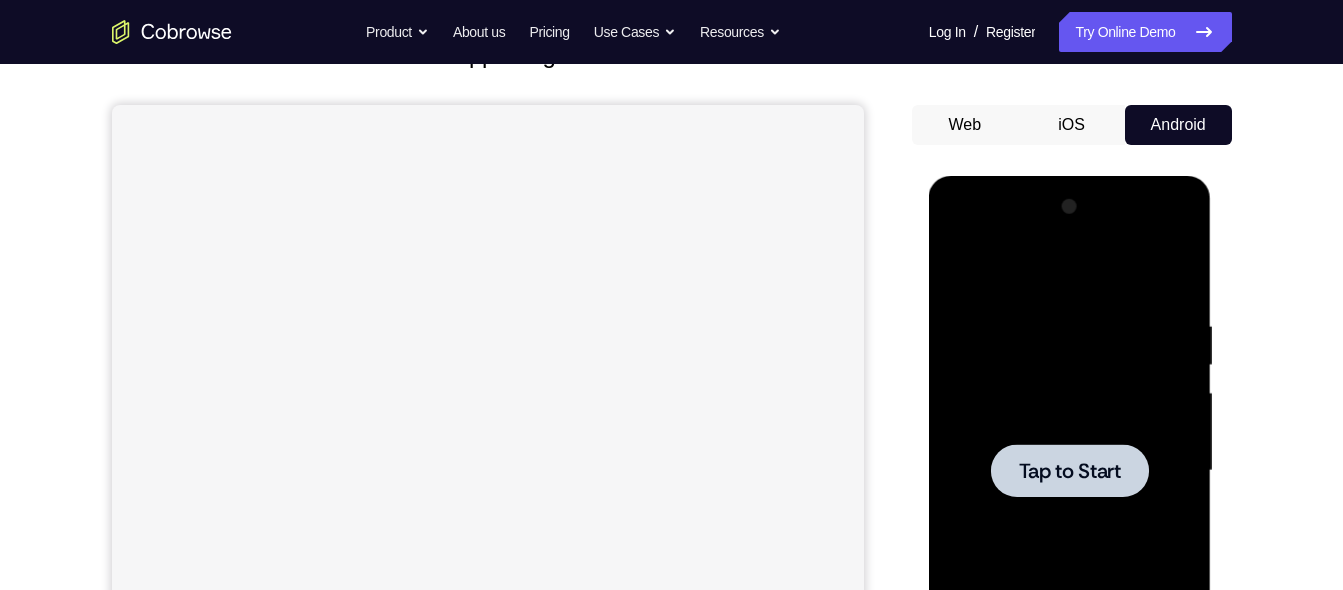 scroll, scrollTop: 156, scrollLeft: 0, axis: vertical 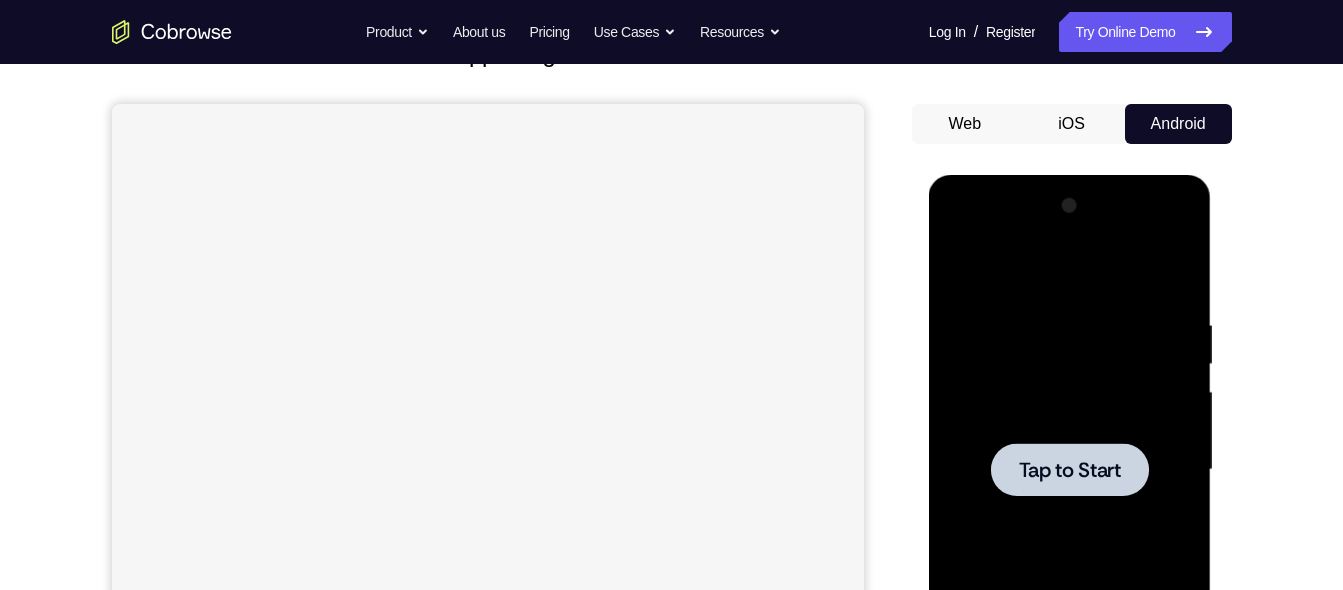 click at bounding box center (1070, 470) 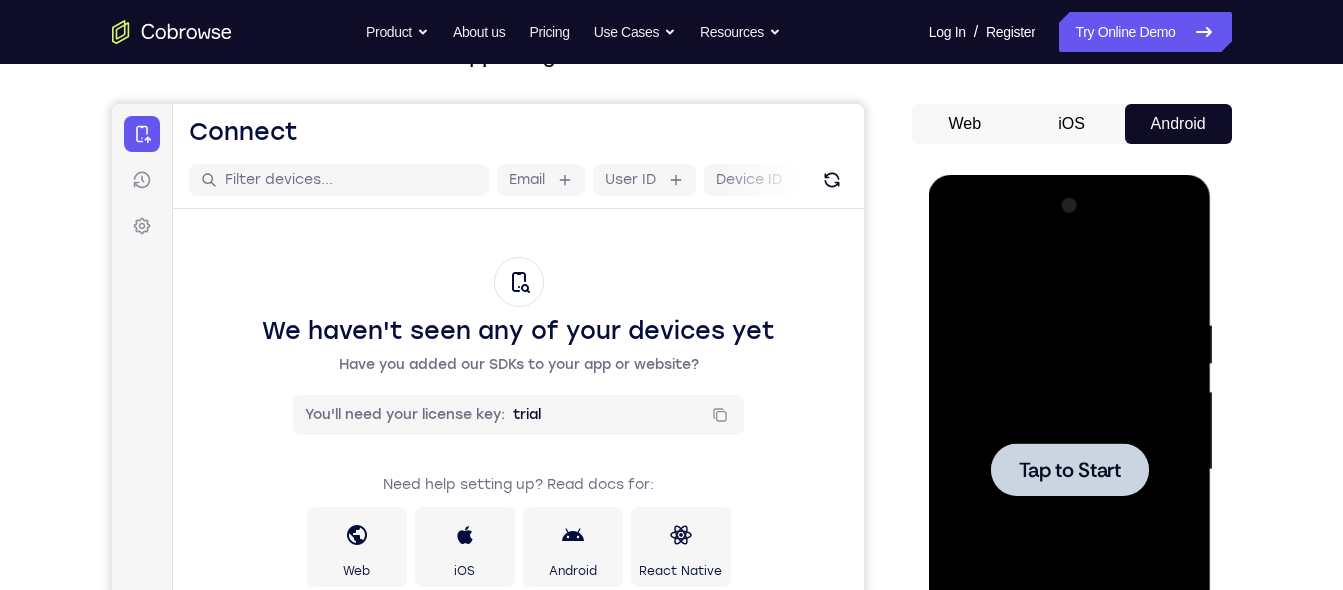 scroll, scrollTop: 0, scrollLeft: 0, axis: both 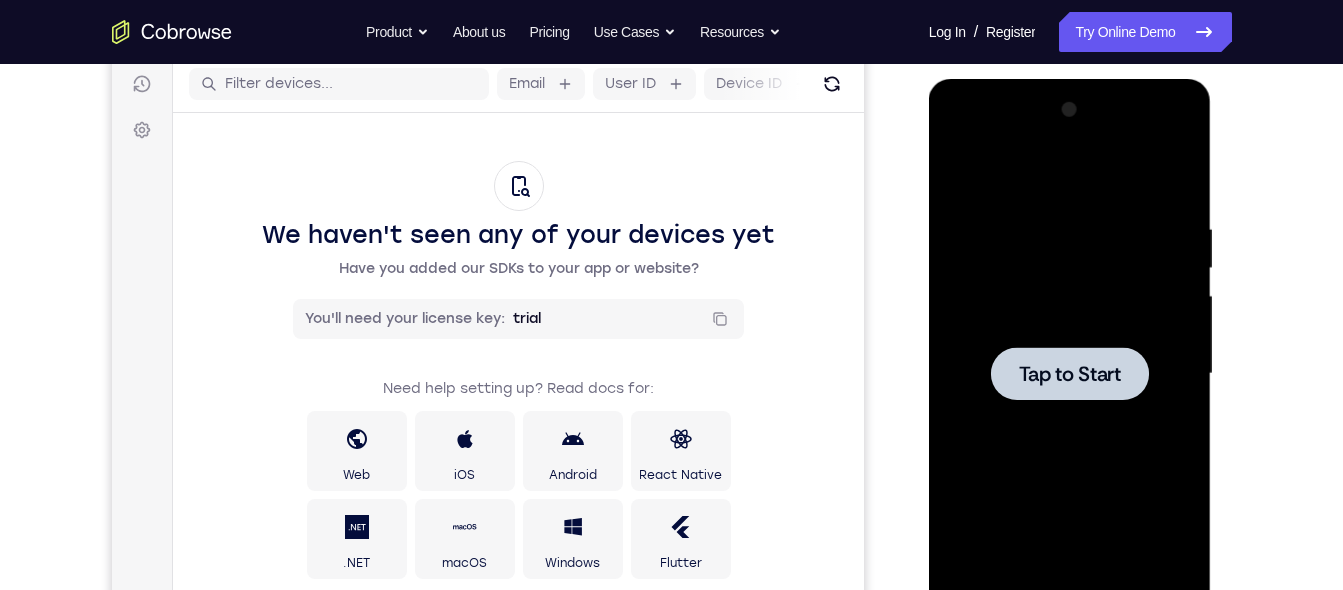 click at bounding box center (1070, 374) 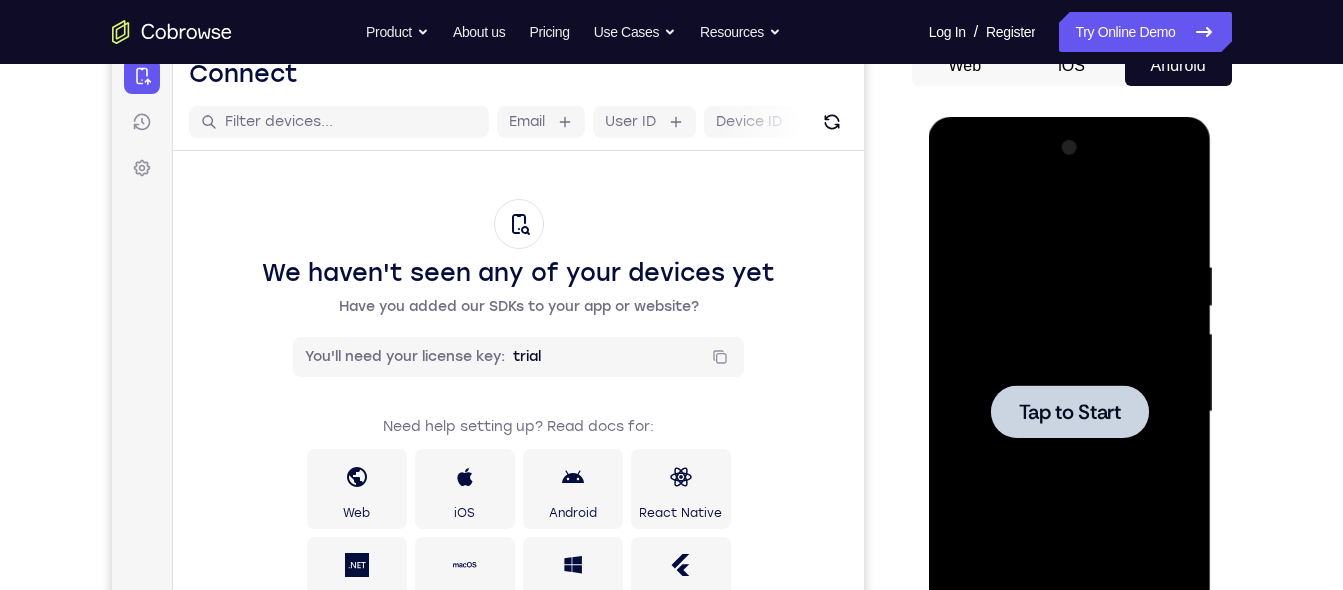 scroll, scrollTop: 213, scrollLeft: 0, axis: vertical 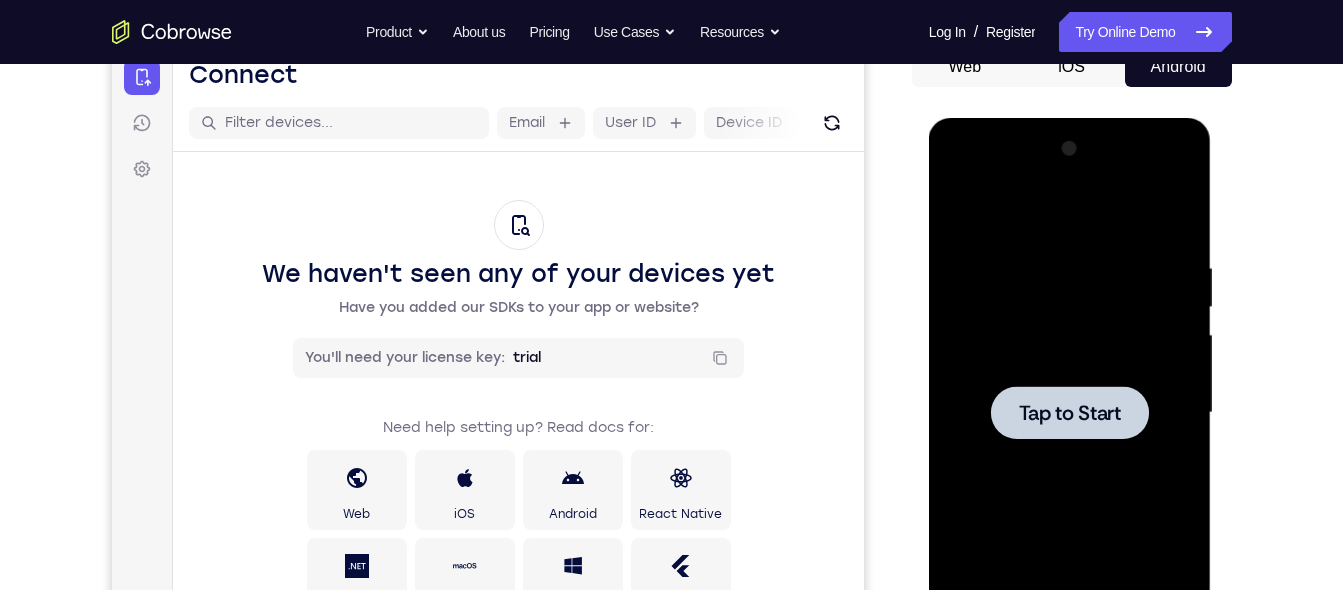click at bounding box center (1070, 413) 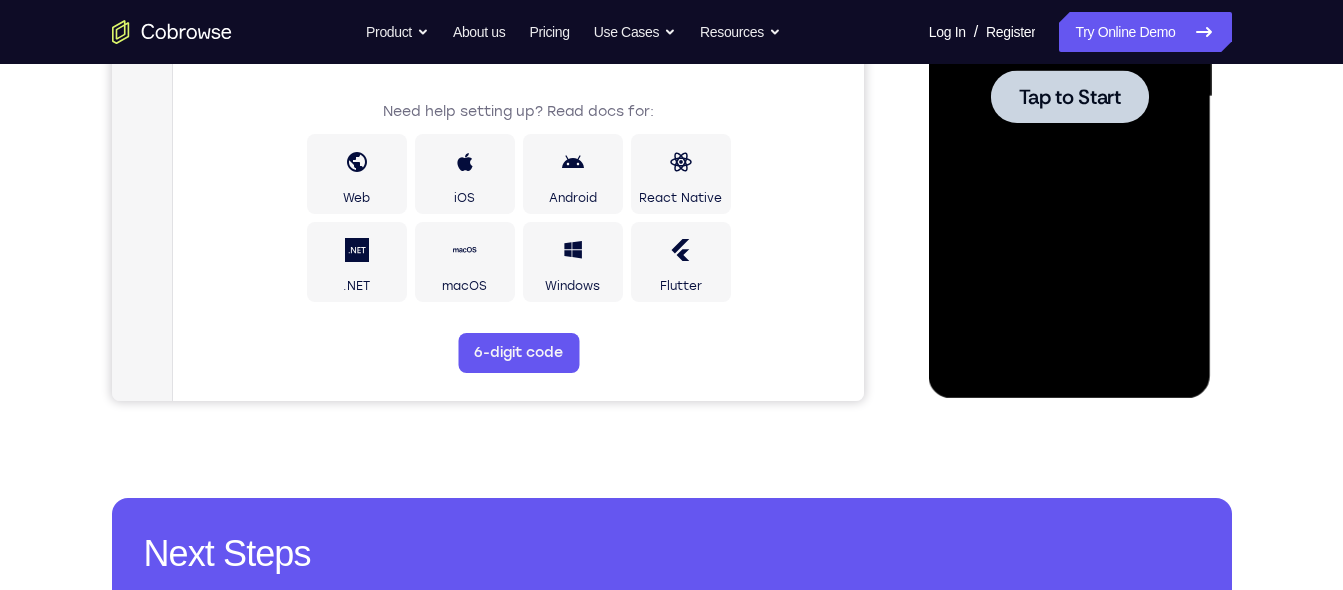 scroll, scrollTop: 537, scrollLeft: 0, axis: vertical 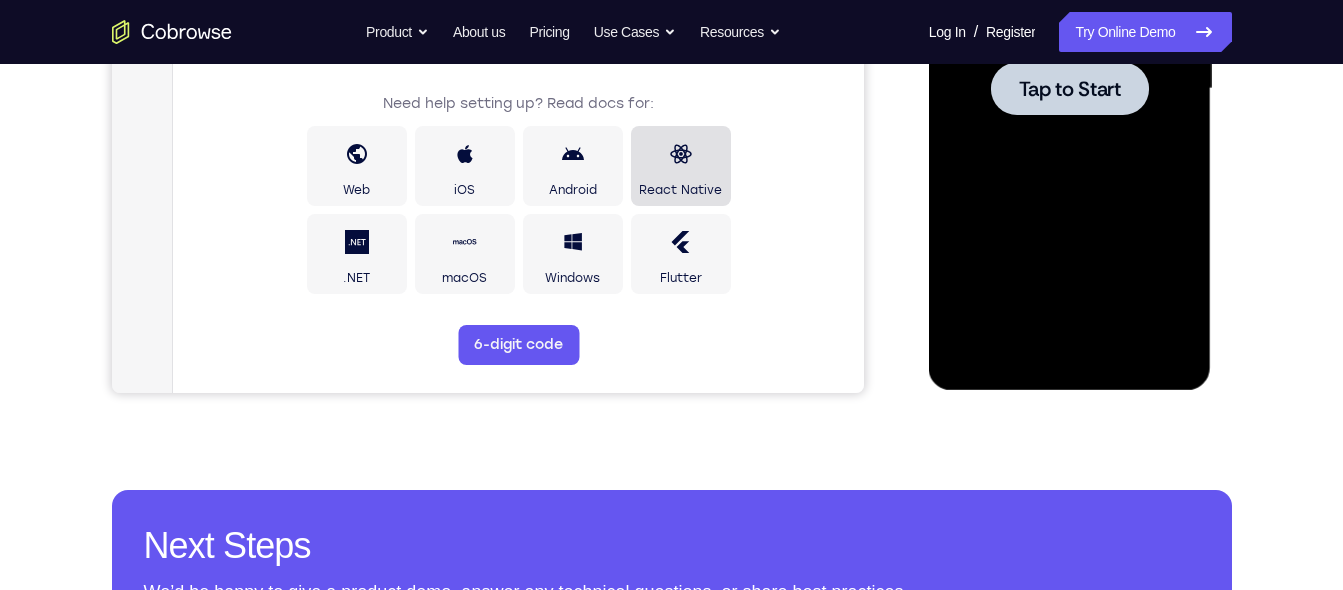 click on "React Native" at bounding box center (679, 190) 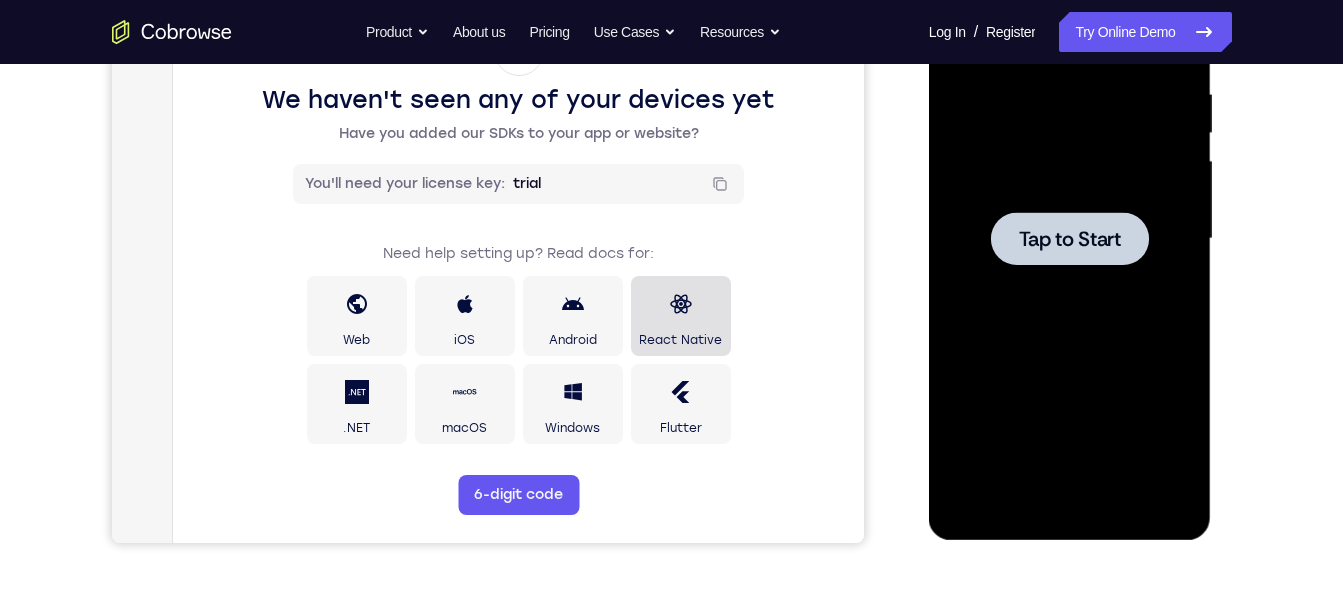 scroll, scrollTop: 386, scrollLeft: 0, axis: vertical 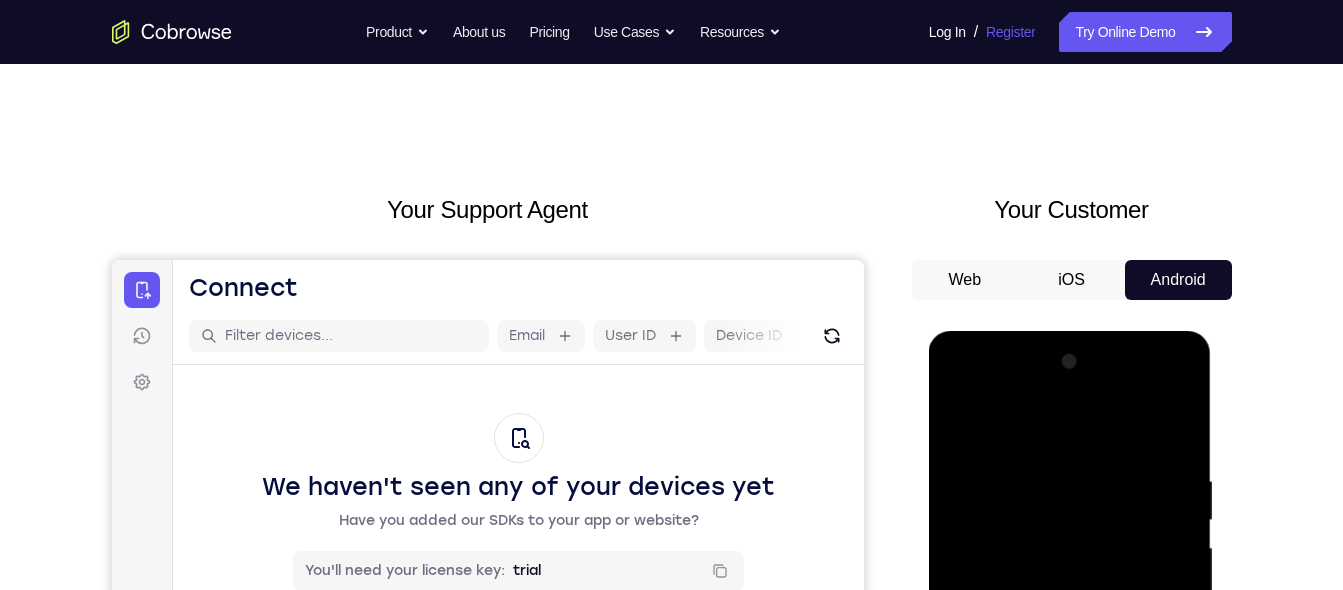click on "Register" at bounding box center [1010, 32] 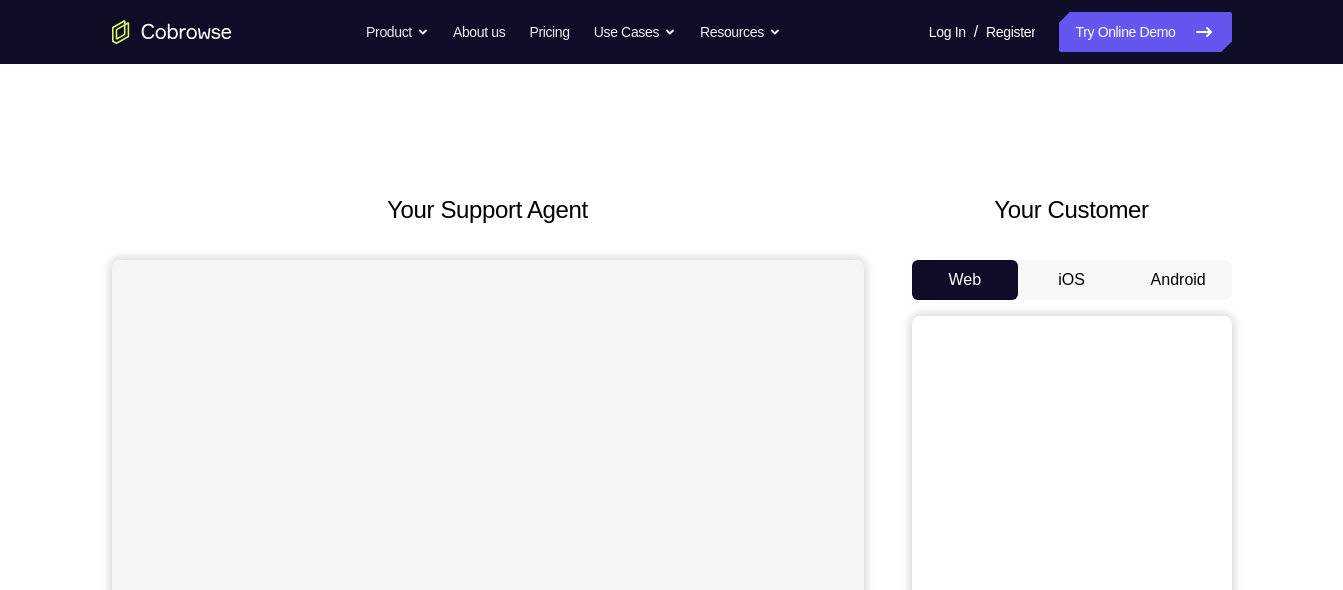 scroll, scrollTop: 0, scrollLeft: 0, axis: both 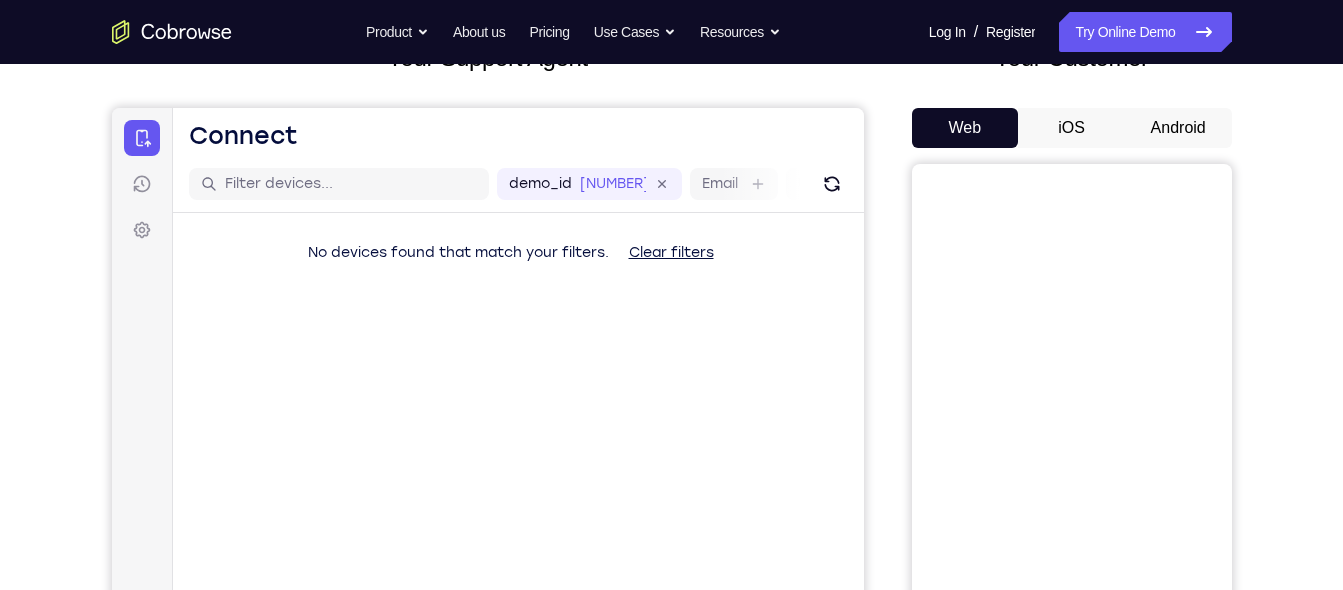 click on "Android" at bounding box center (1178, 128) 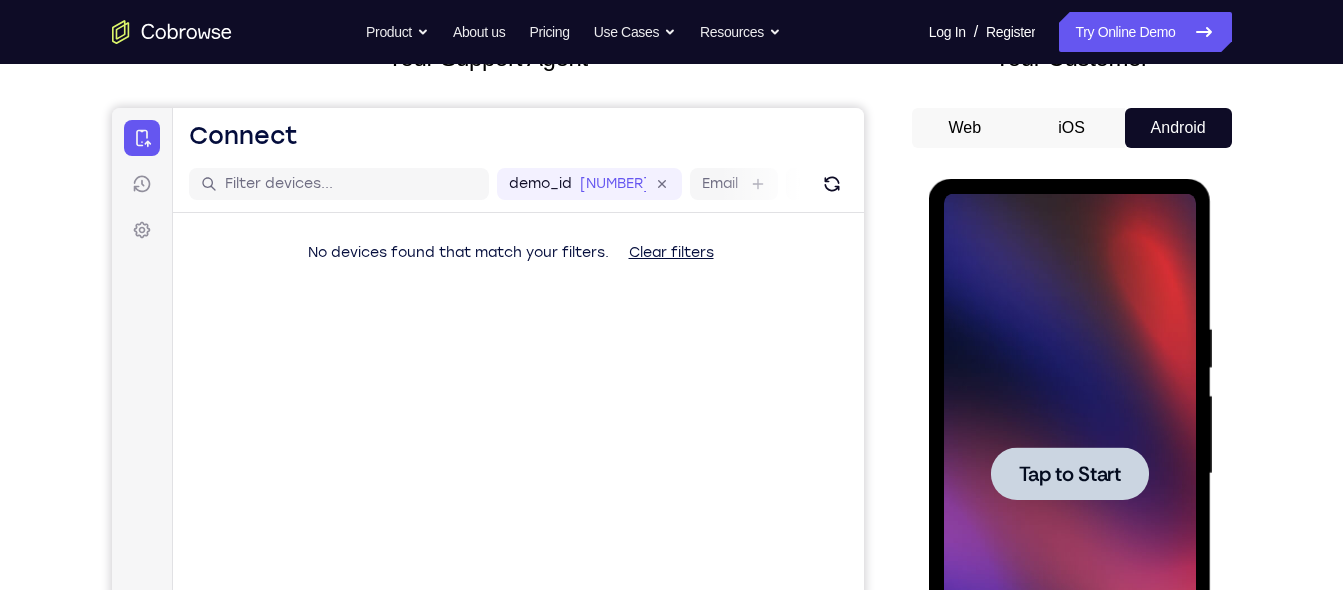 scroll, scrollTop: 0, scrollLeft: 0, axis: both 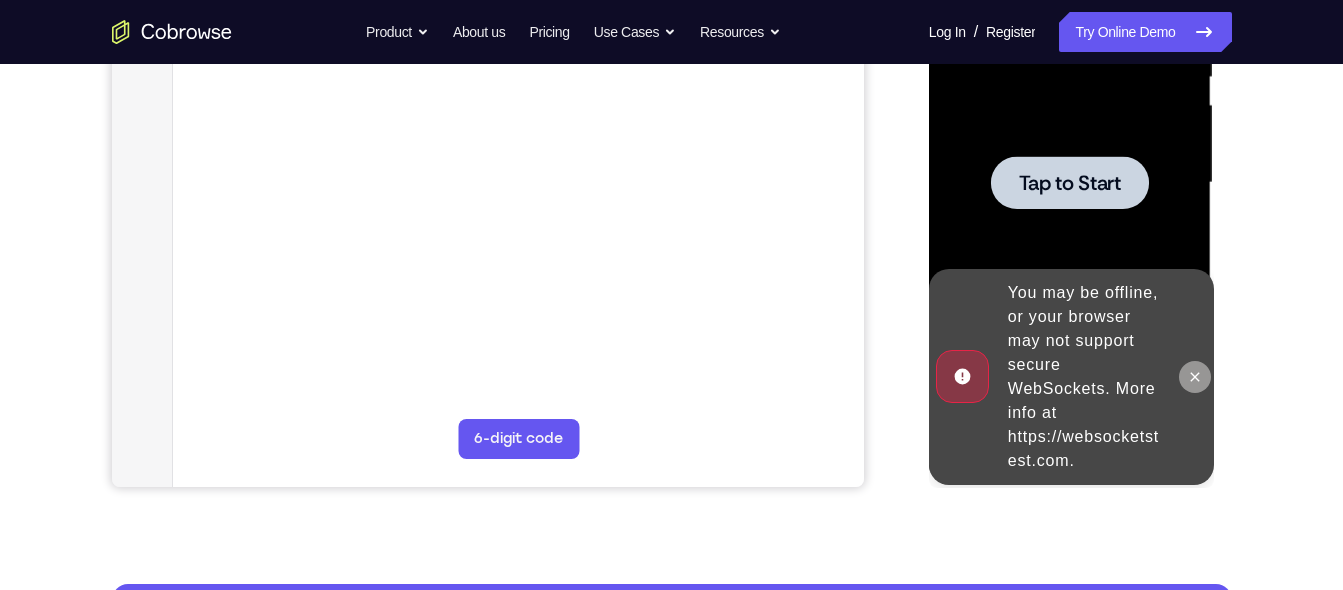 click 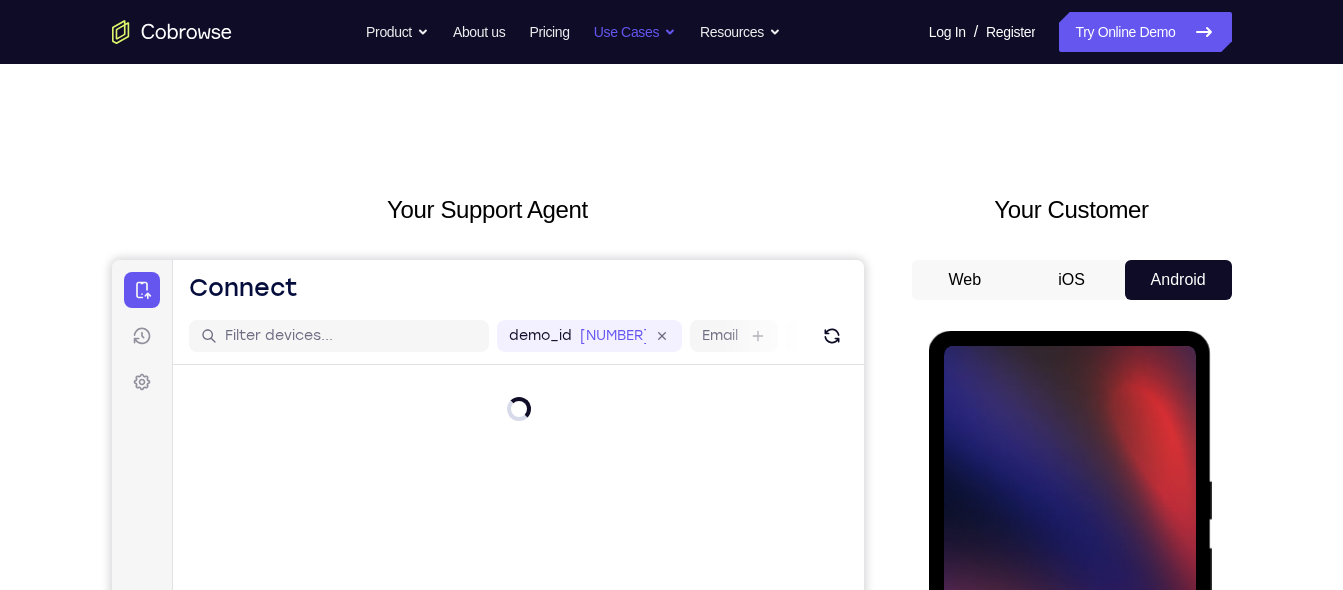 scroll, scrollTop: 0, scrollLeft: 0, axis: both 